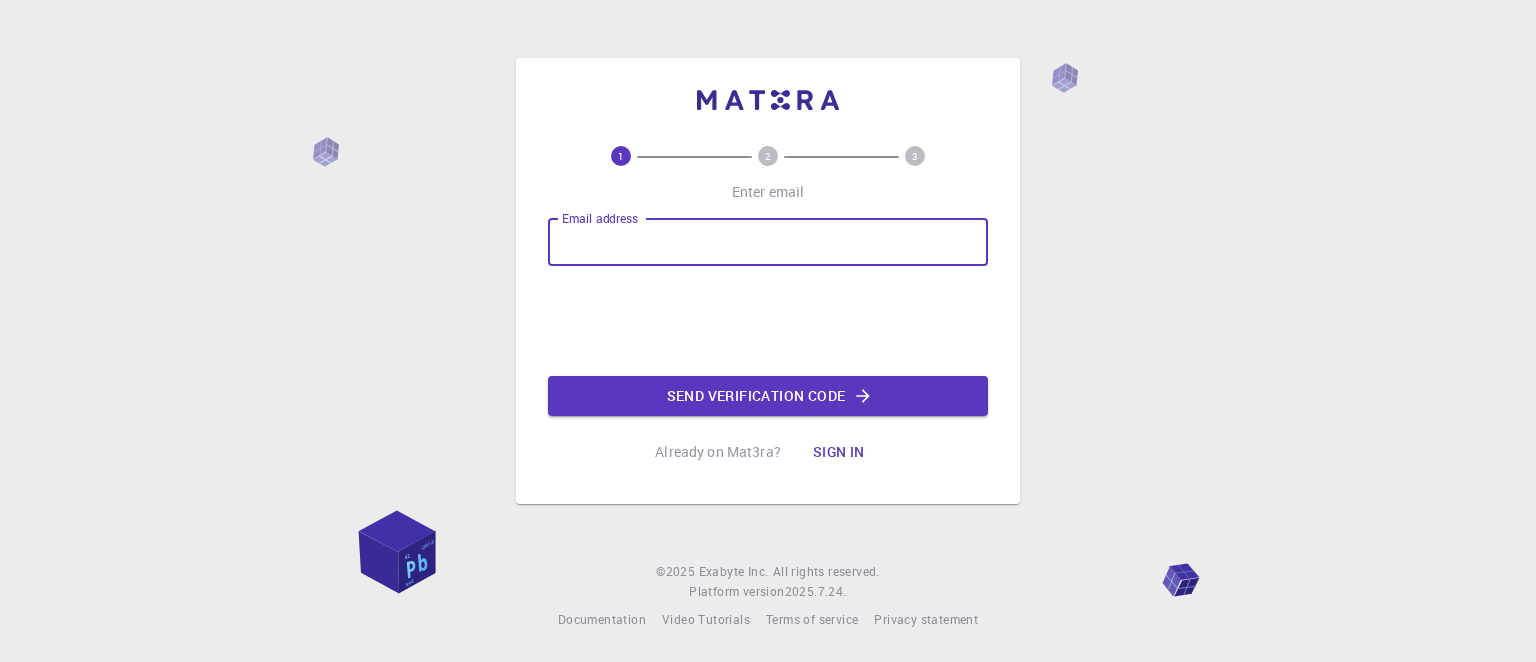 scroll, scrollTop: 0, scrollLeft: 0, axis: both 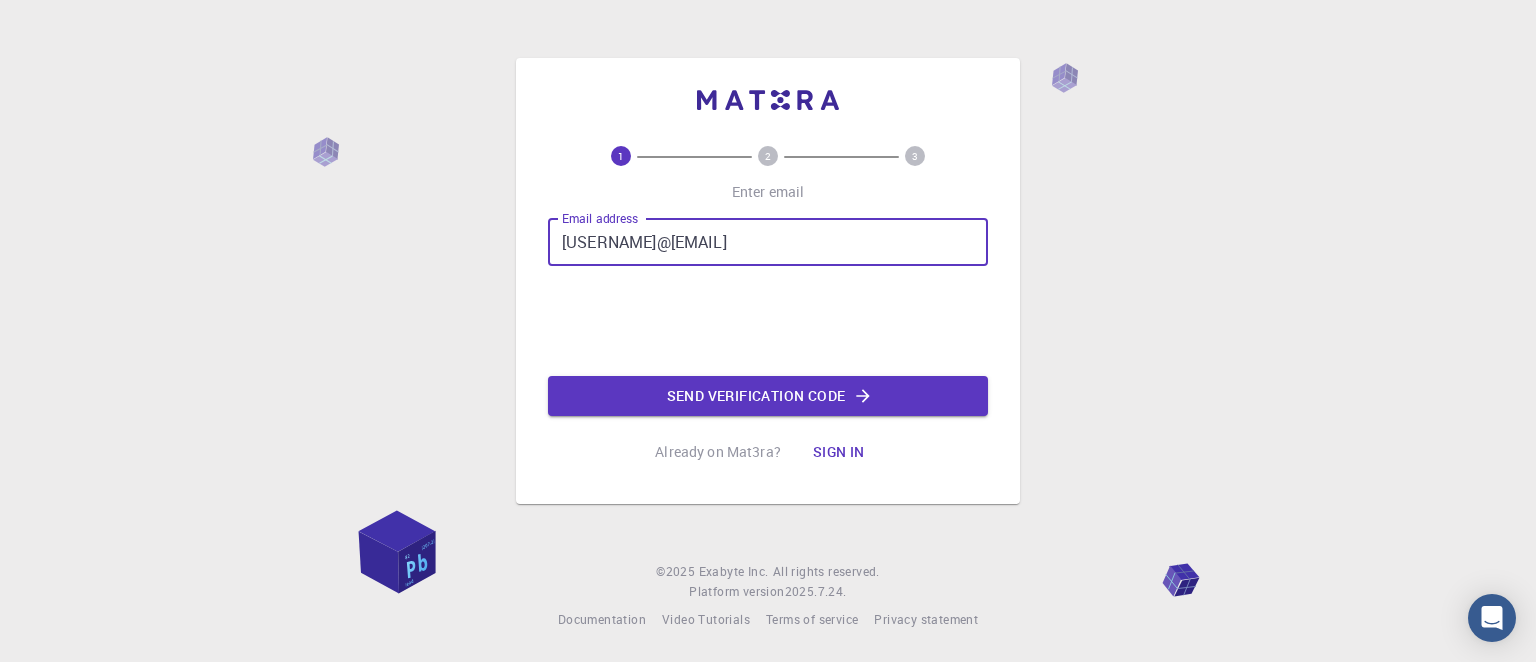 type on "[USERNAME]@[EMAIL]" 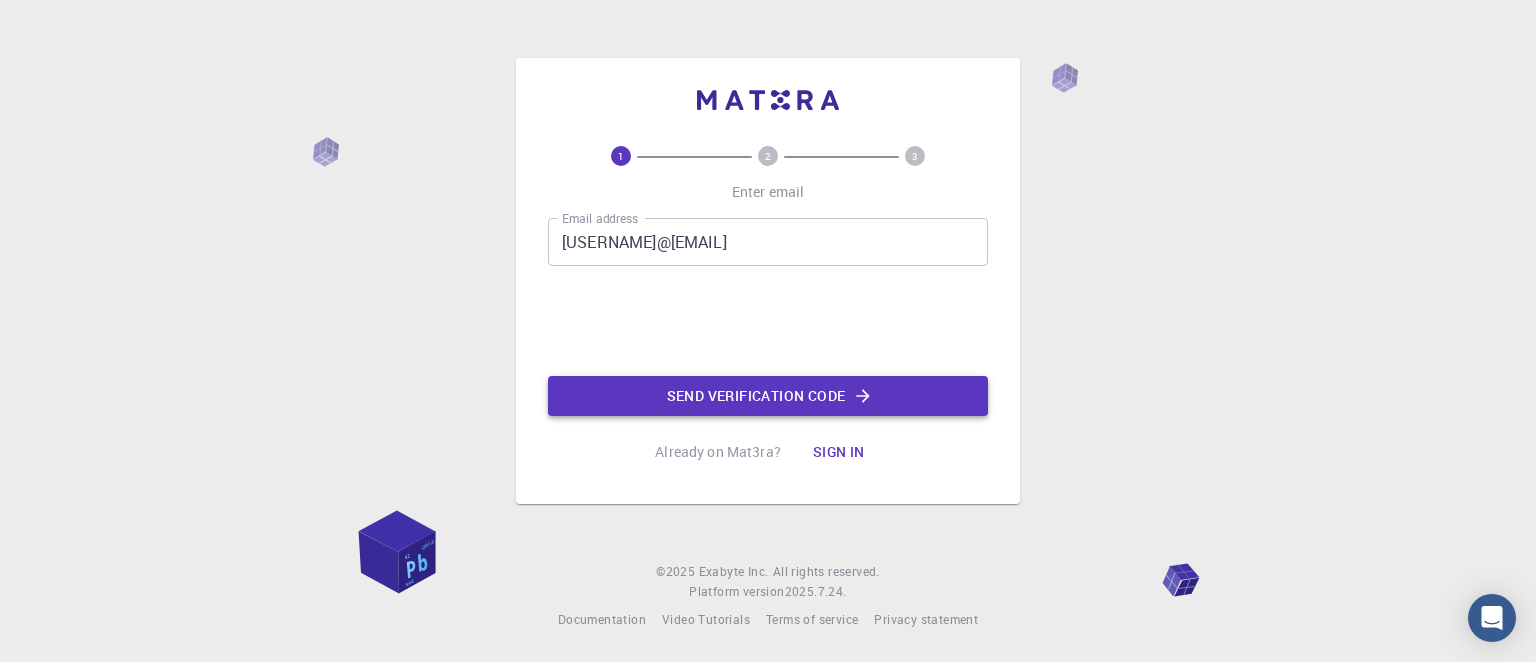 click on "Send verification code" 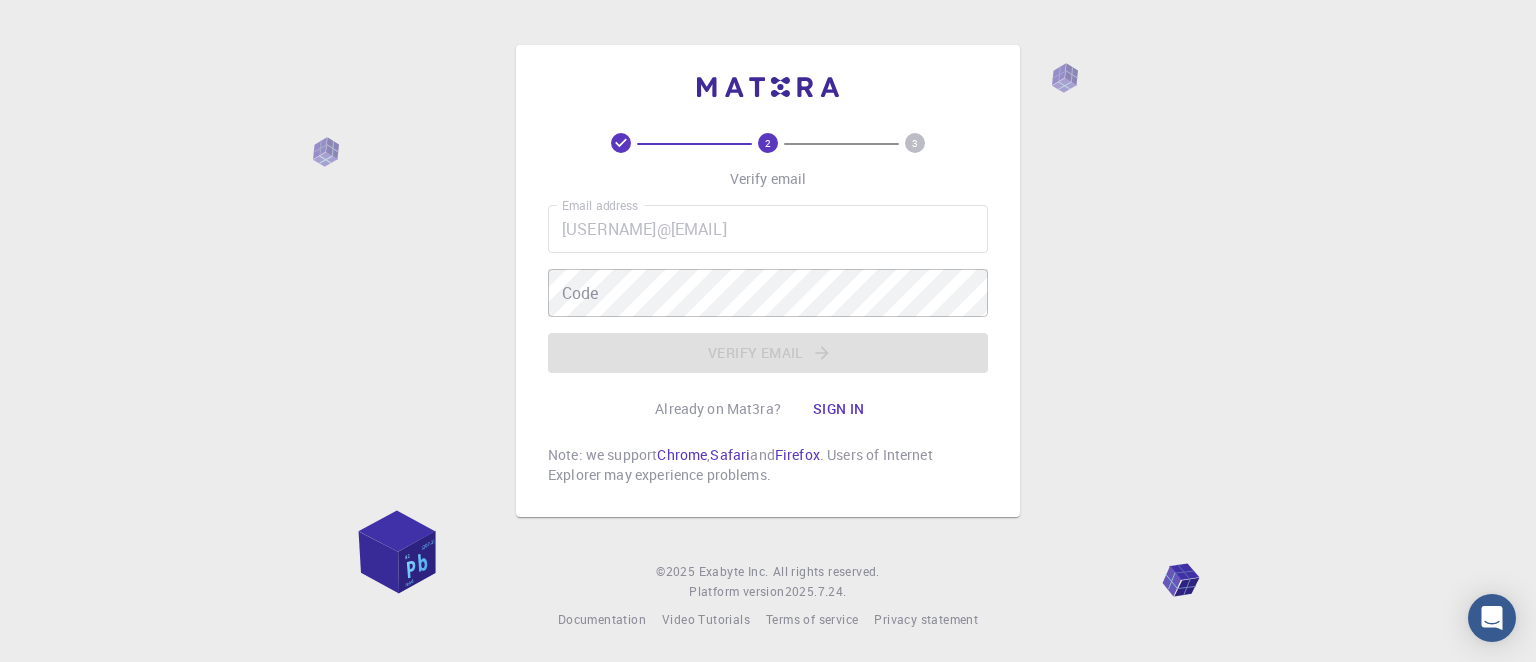 click on "Code Code" at bounding box center (768, 293) 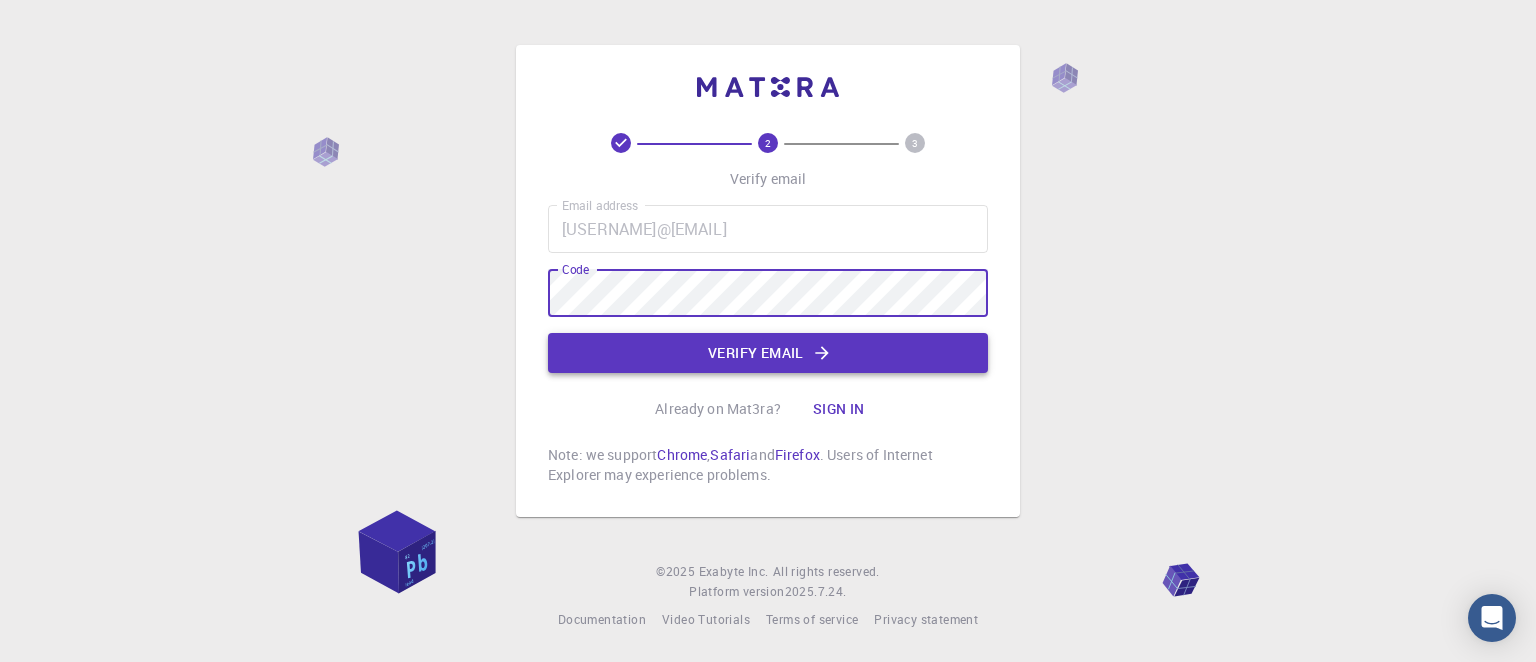 click on "Verify email" 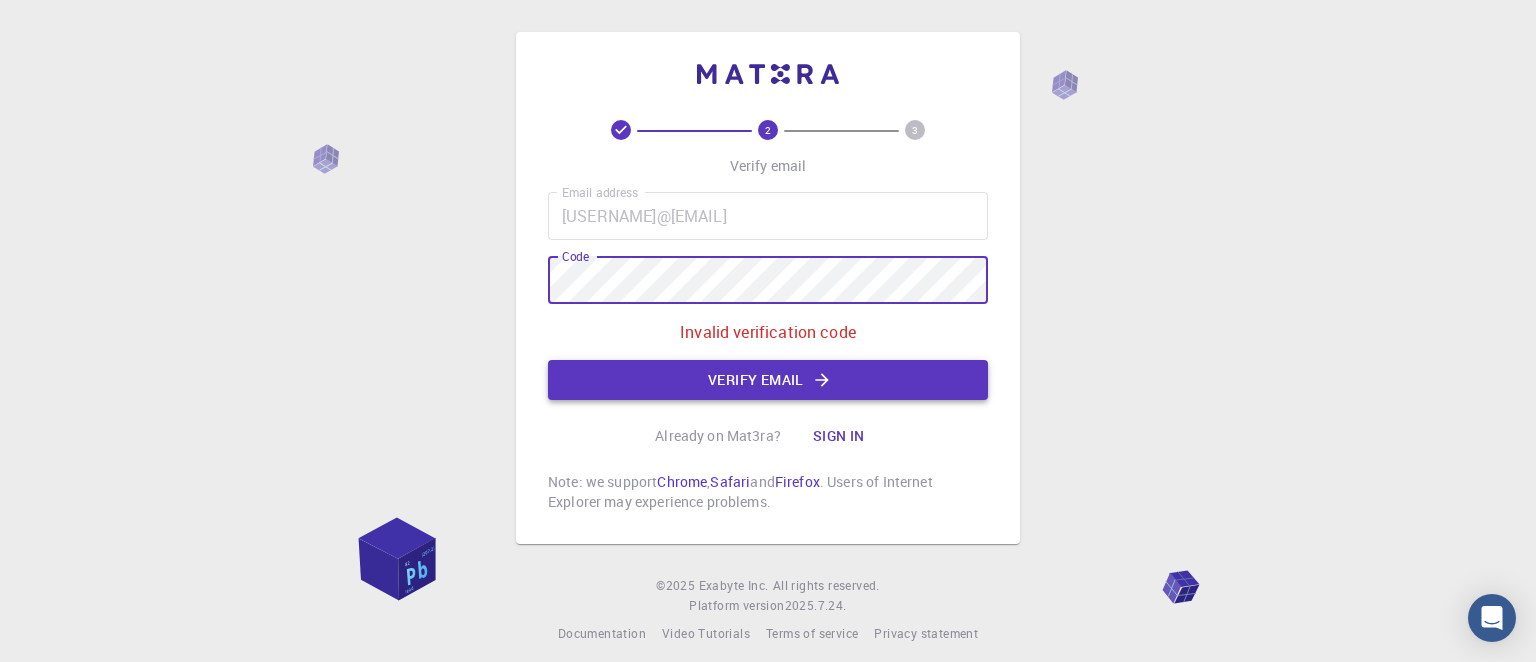 click on "Verify email" at bounding box center [768, 380] 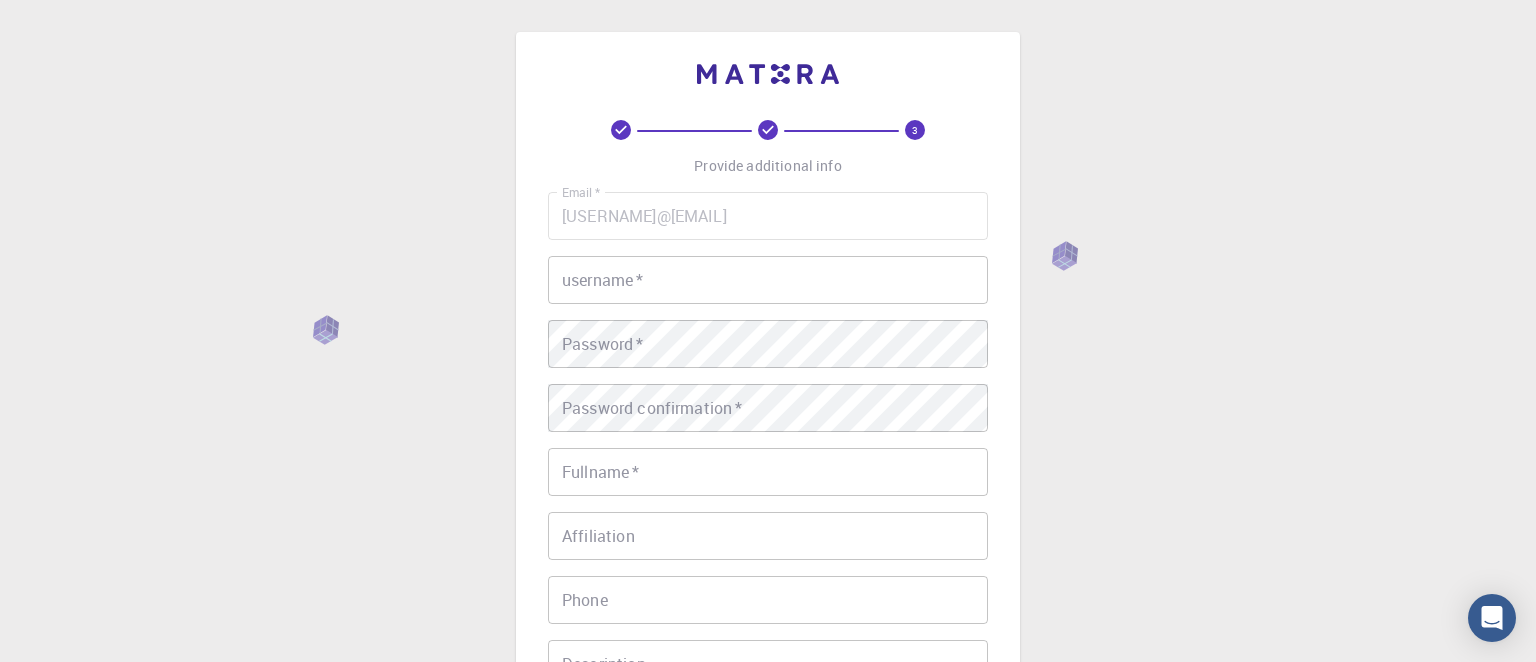 click on "username   * username   *" at bounding box center [768, 280] 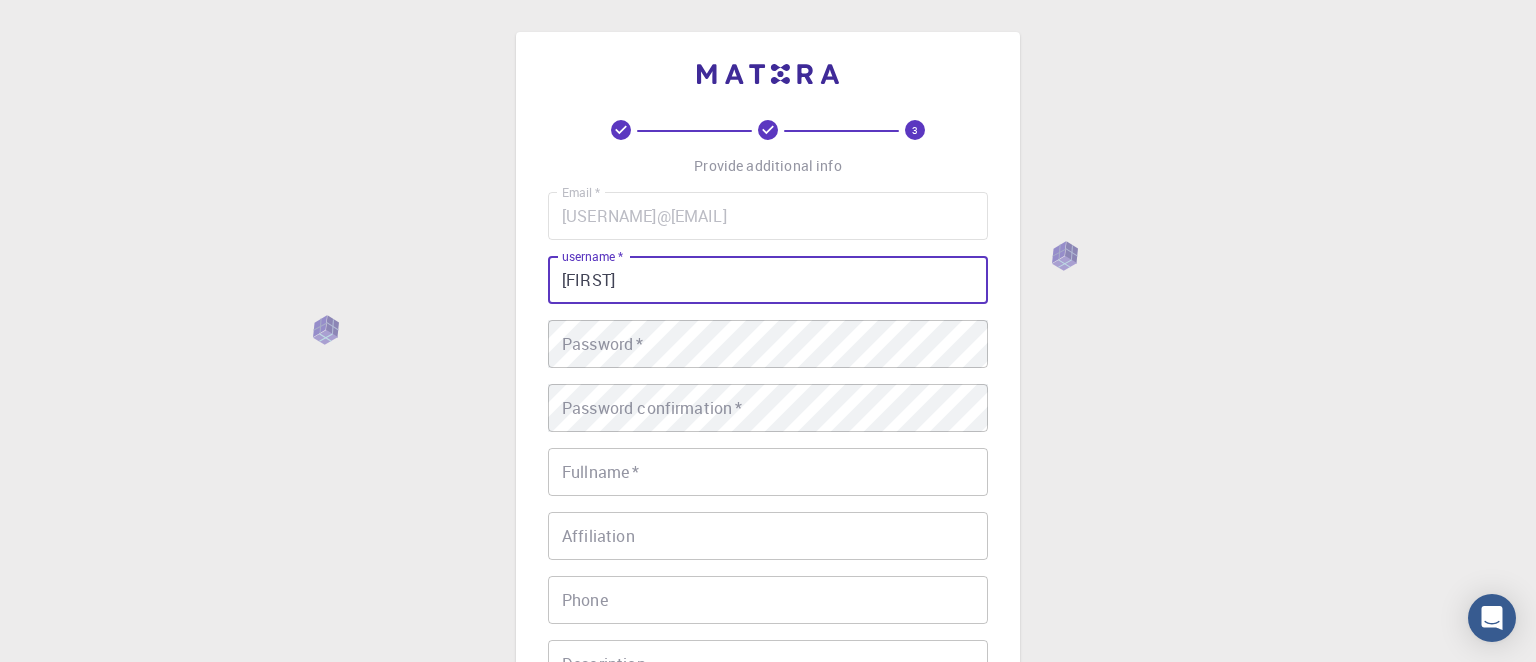 type on "[FIRST]" 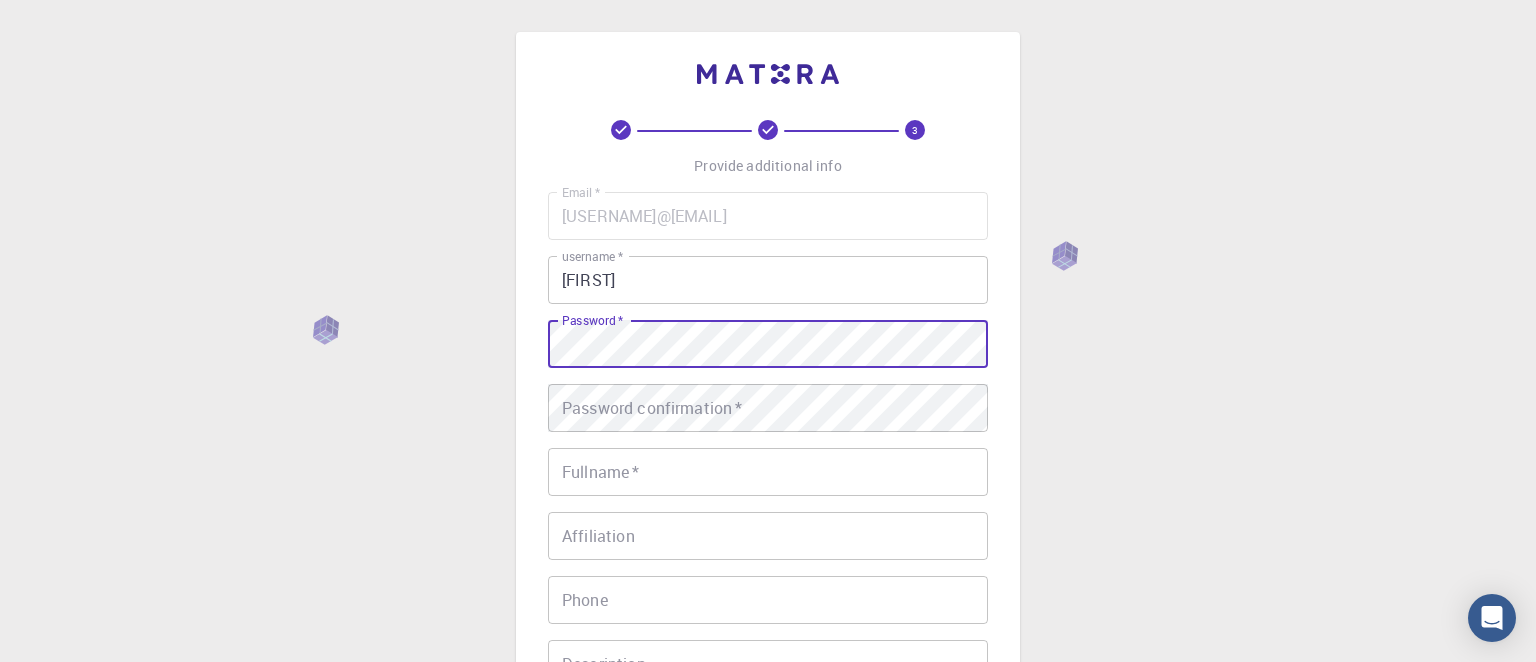 click on "Password confirmation   * Password confirmation   *" at bounding box center [768, 408] 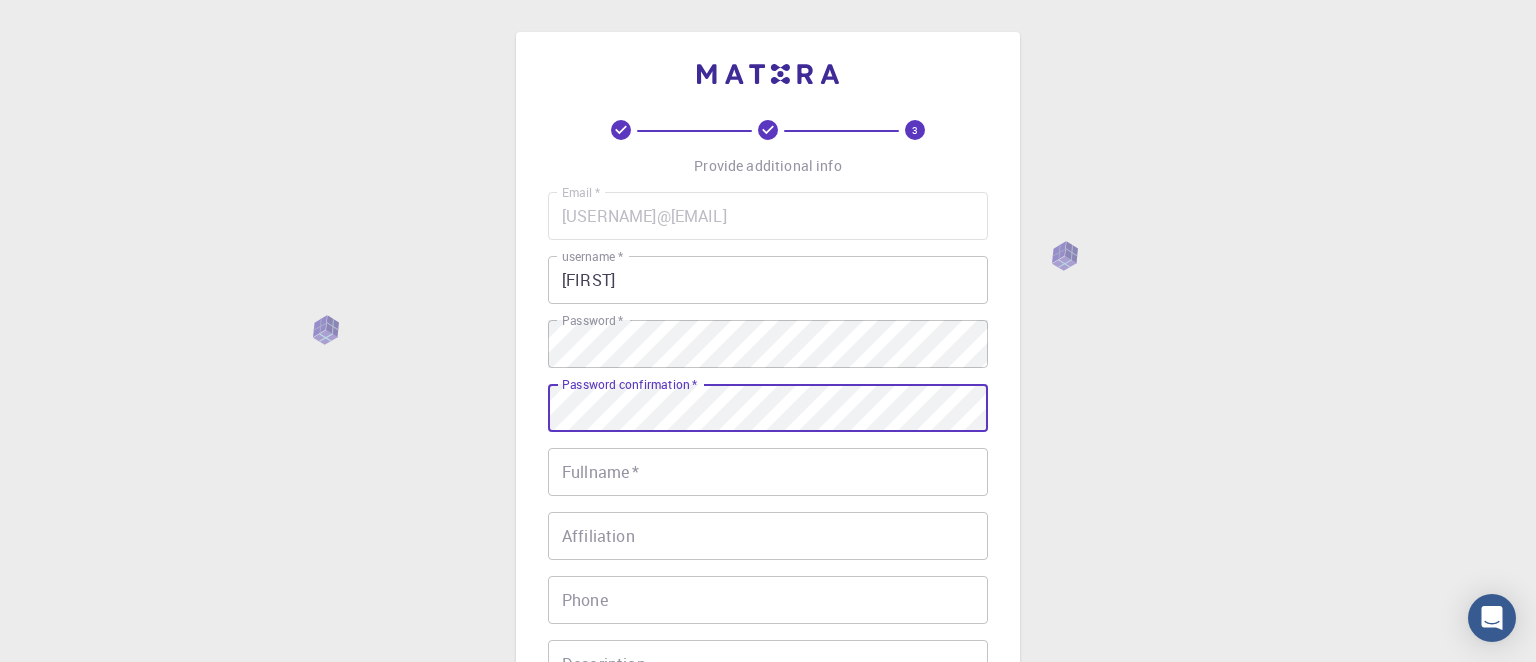 click on "[FULLNAME]   * [FULLNAME]   *" at bounding box center (768, 472) 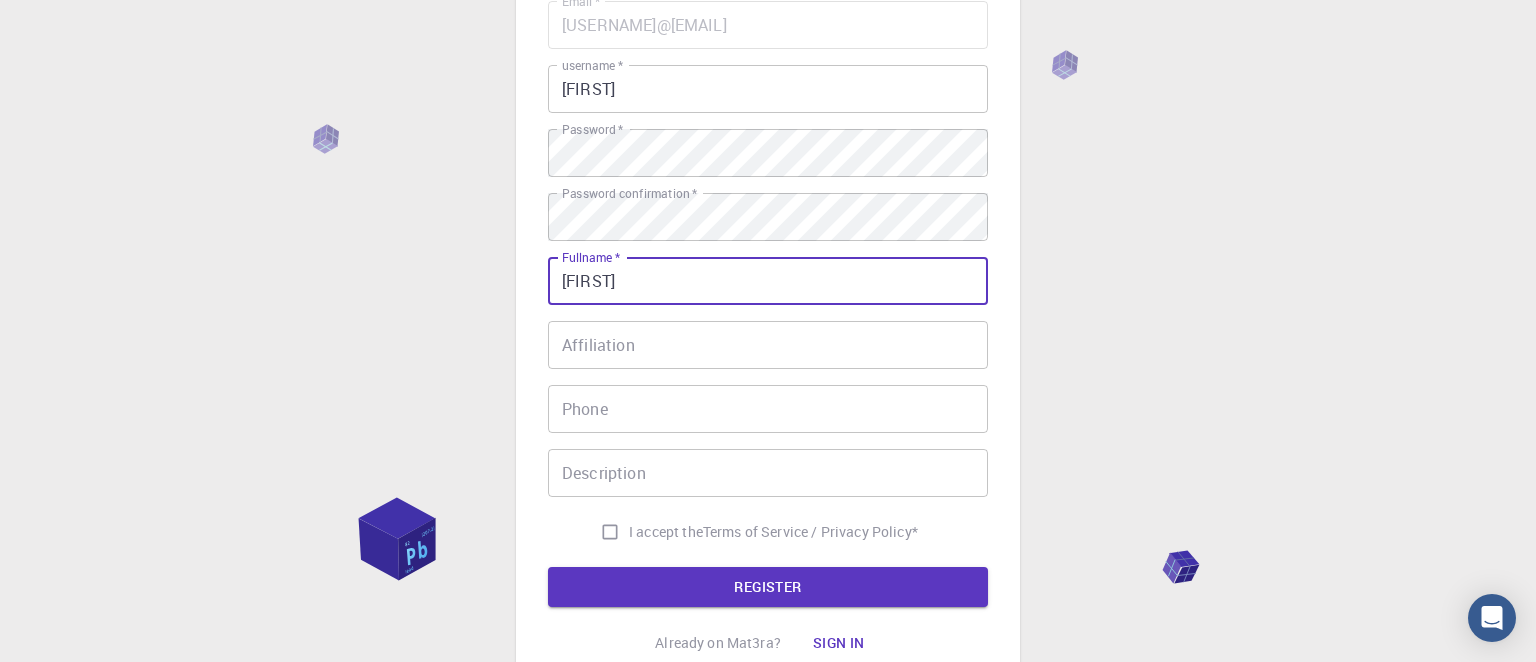 scroll, scrollTop: 192, scrollLeft: 0, axis: vertical 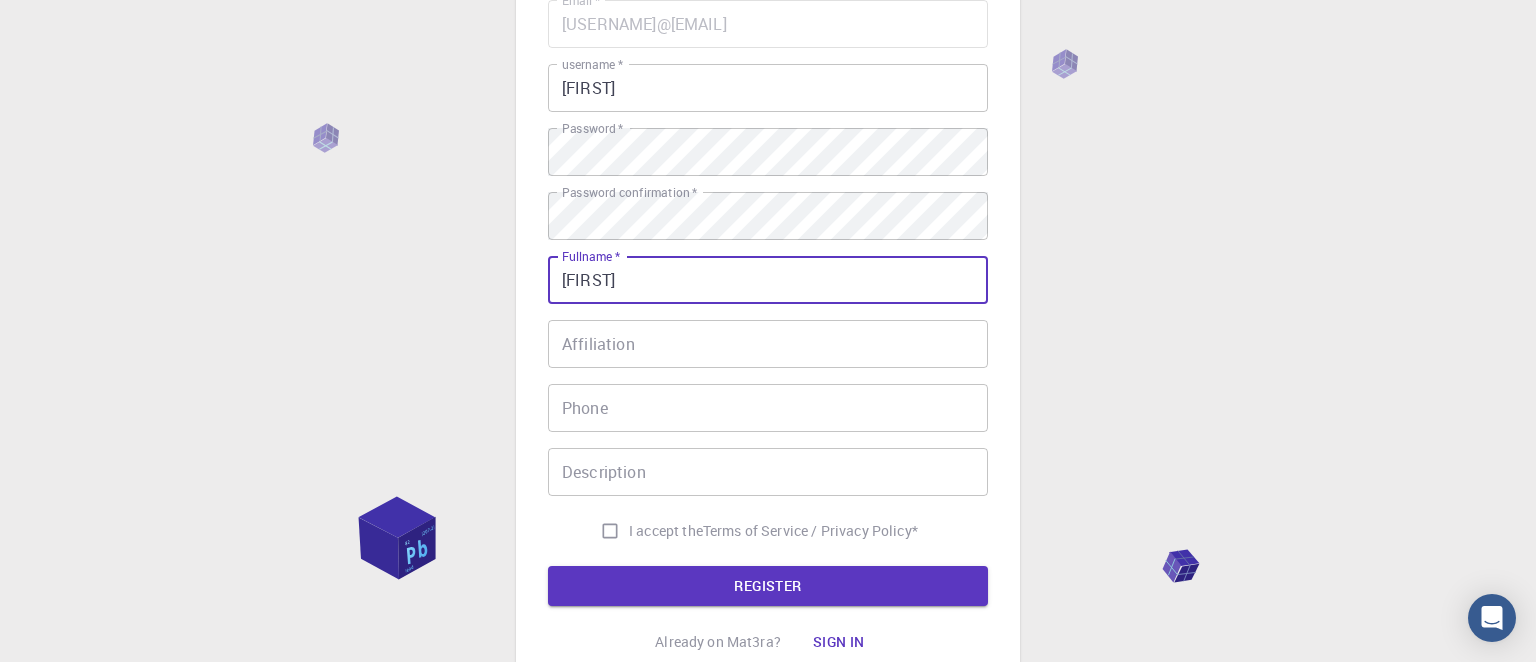 type on "[FIRST]" 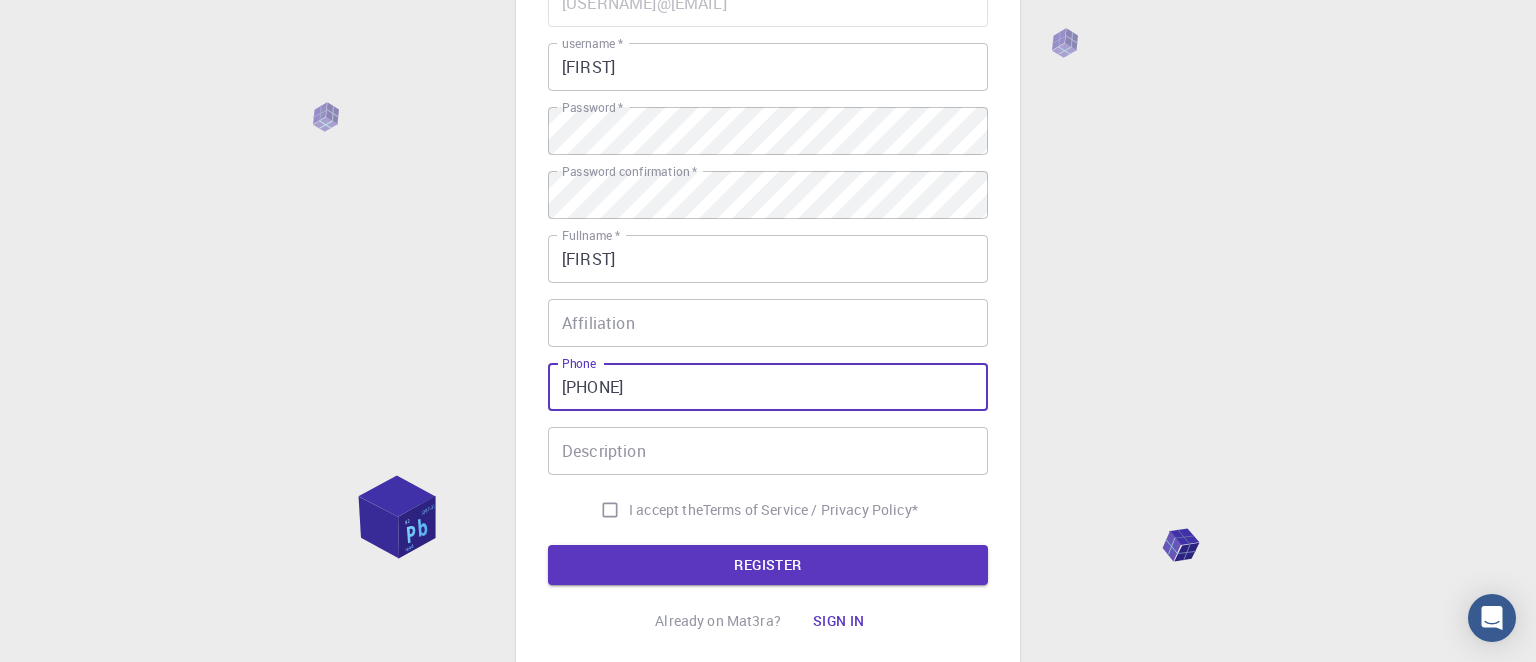 scroll, scrollTop: 221, scrollLeft: 0, axis: vertical 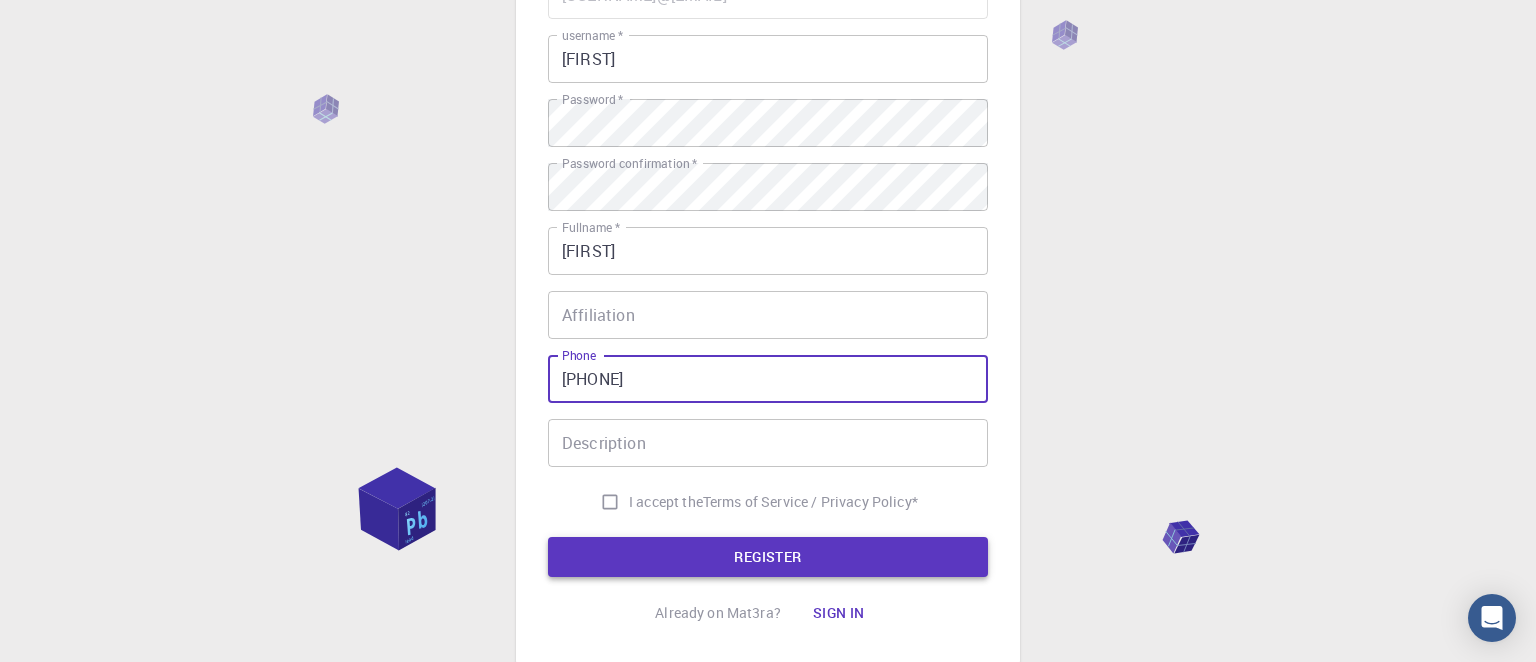 type on "[PHONE]" 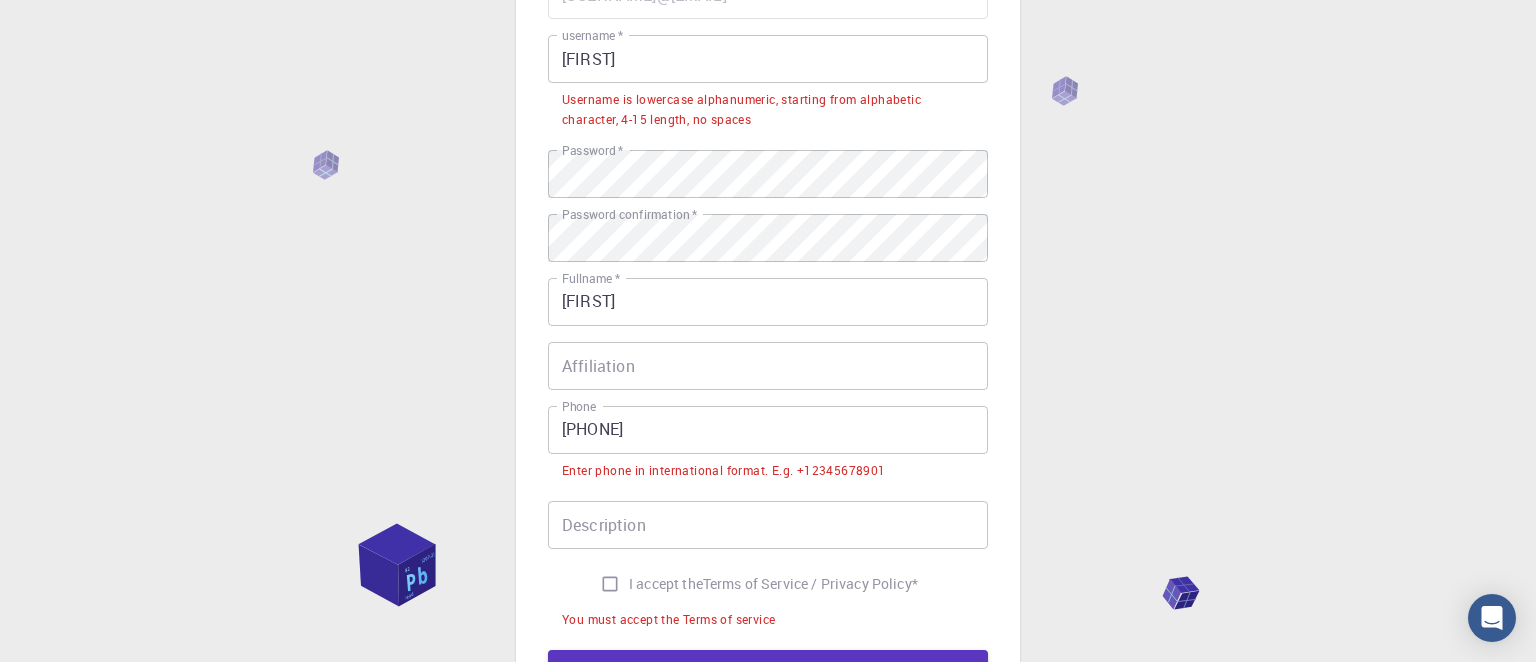 click on "Username is lowercase alphanumeric, starting from alphabetic character, 4-15 length, no spaces" at bounding box center [768, 110] 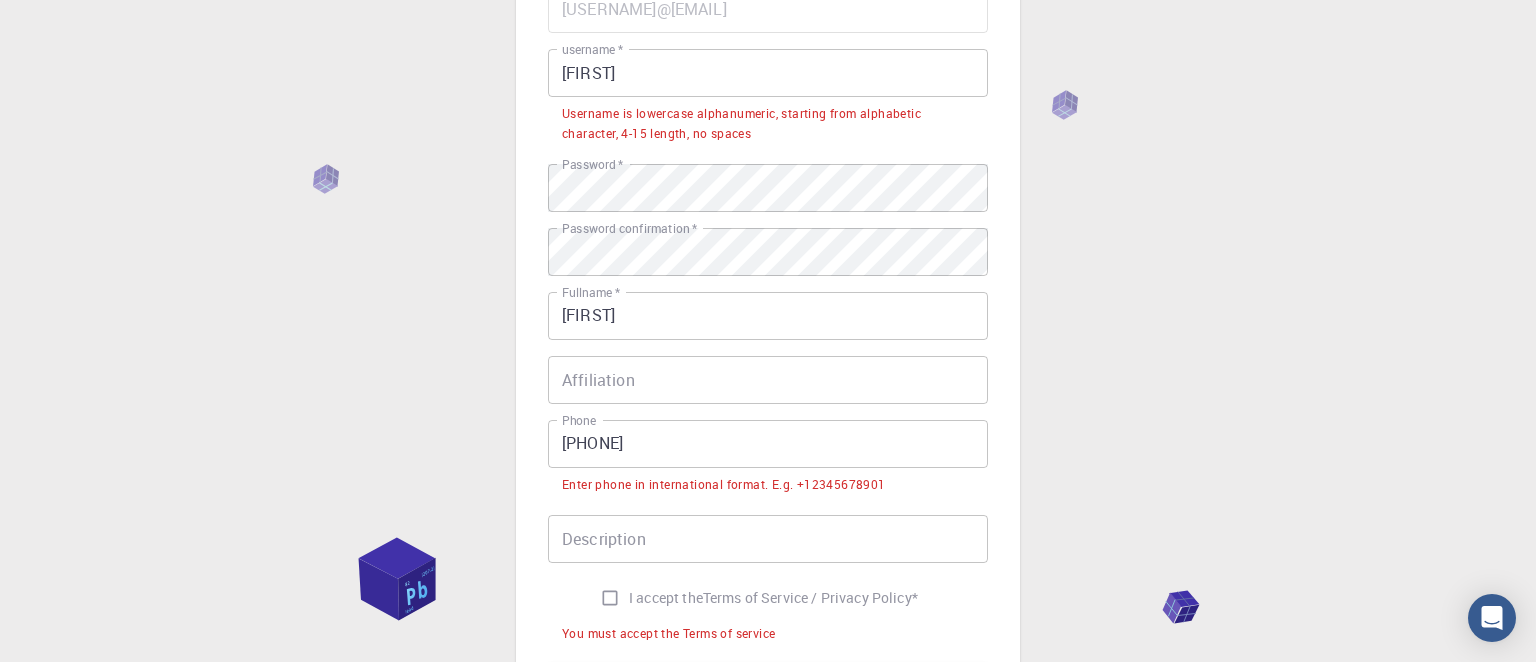 scroll, scrollTop: 204, scrollLeft: 0, axis: vertical 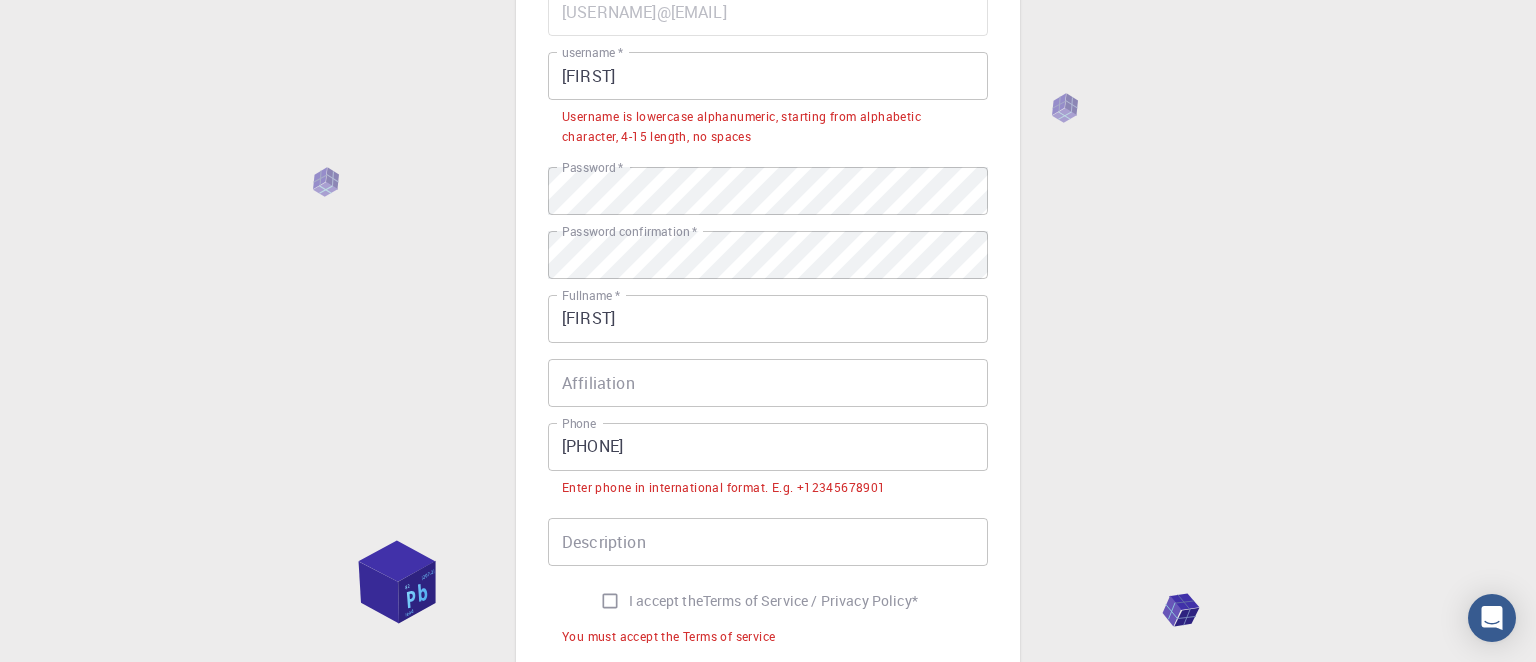 click on "Username is lowercase alphanumeric, starting from alphabetic character, 4-15 length, no spaces" at bounding box center [768, 127] 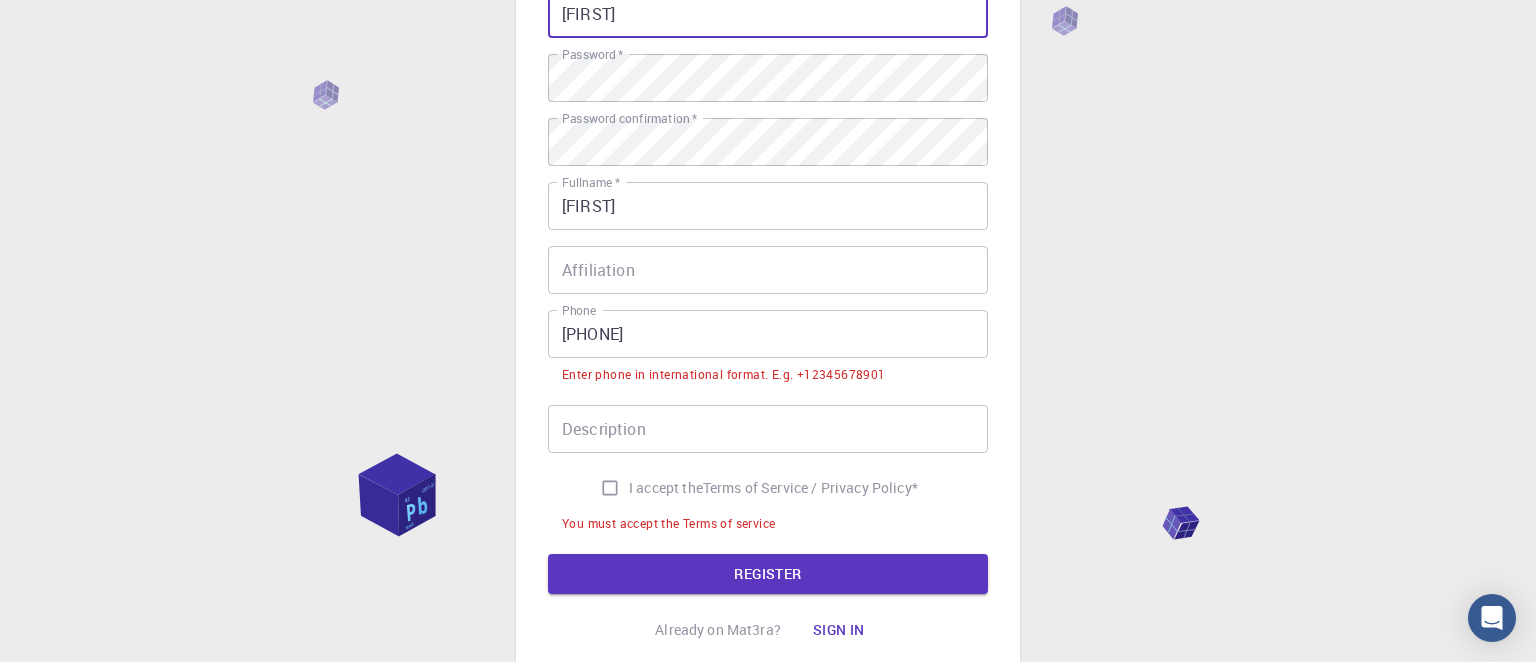 scroll, scrollTop: 270, scrollLeft: 0, axis: vertical 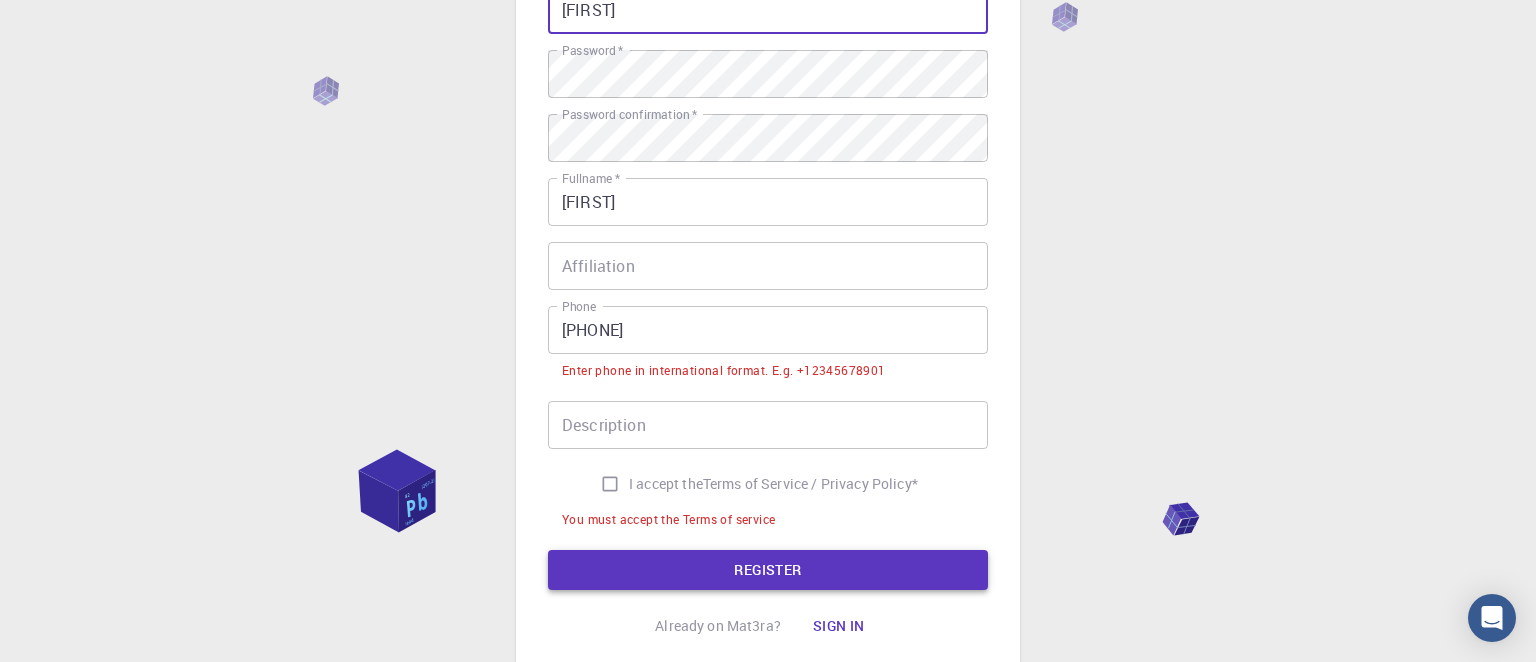 click on "REGISTER" at bounding box center (768, 570) 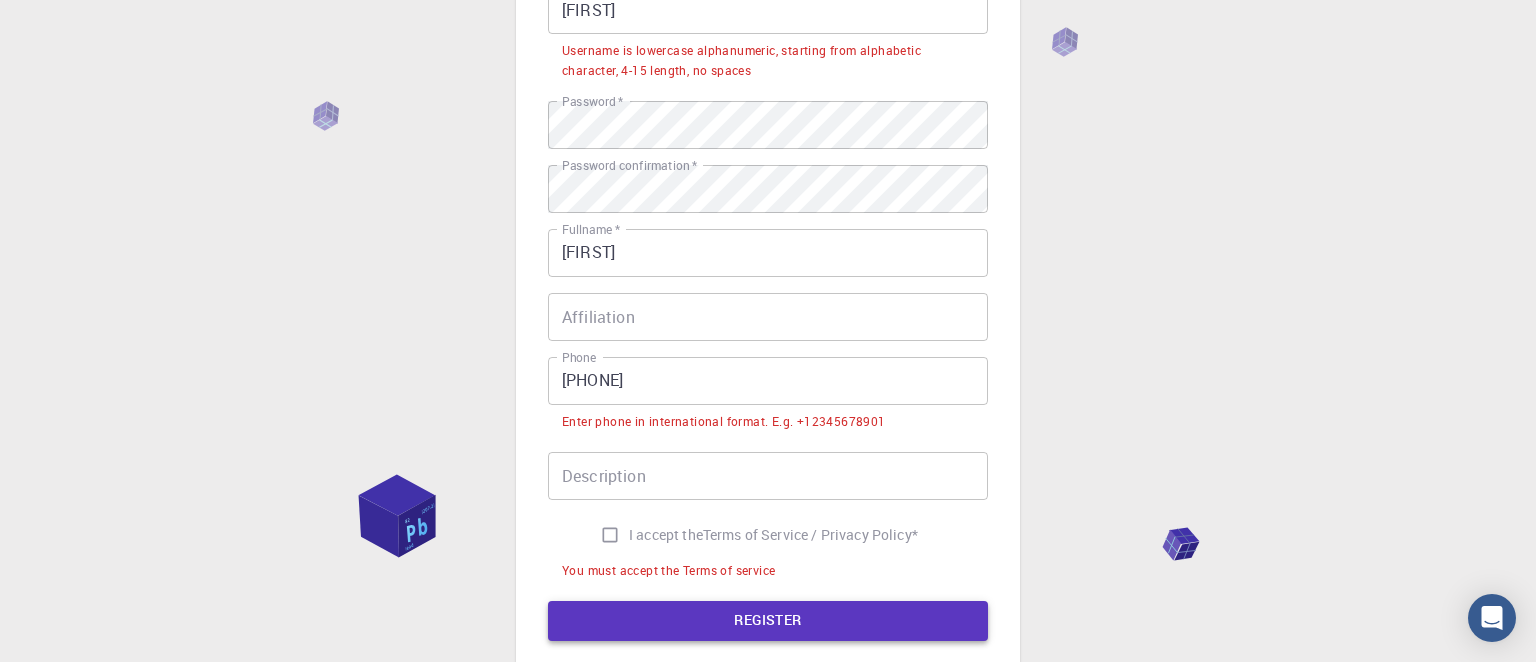 scroll, scrollTop: 265, scrollLeft: 0, axis: vertical 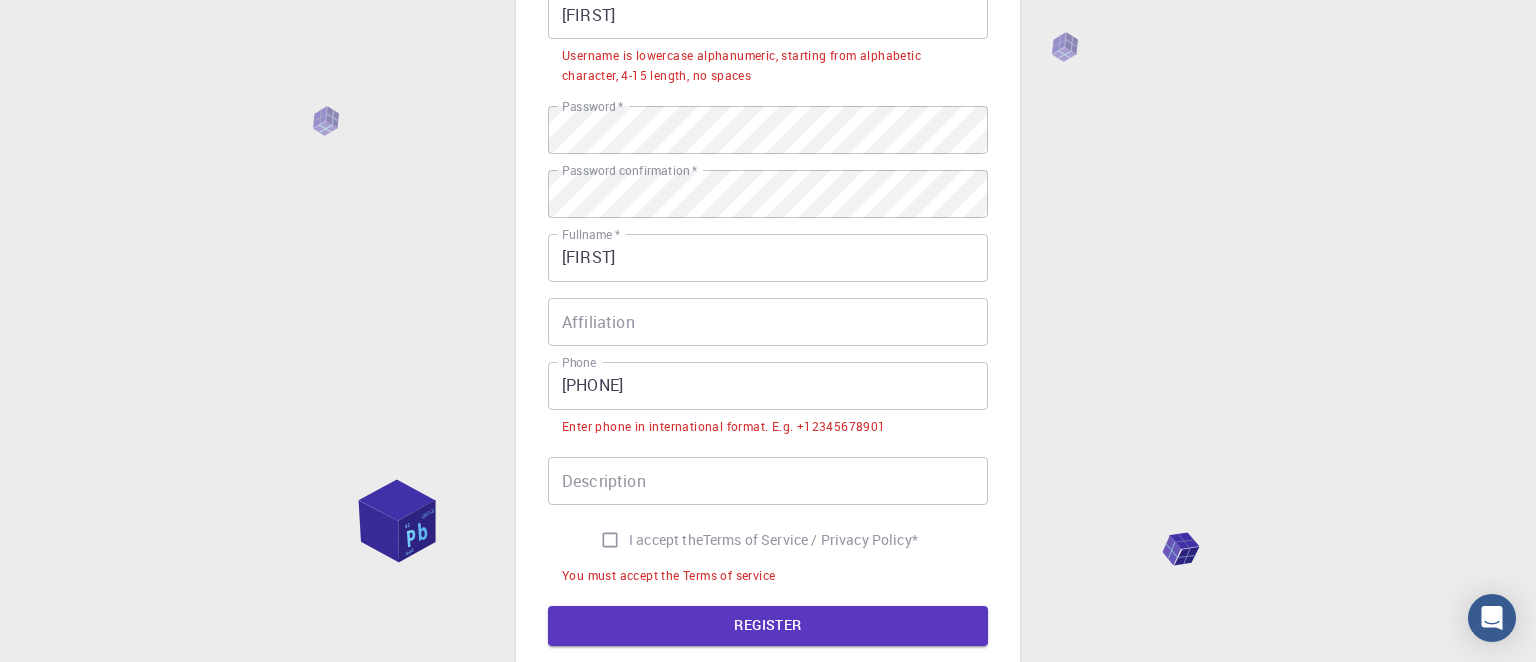 click on "[FIRST]" at bounding box center [768, 15] 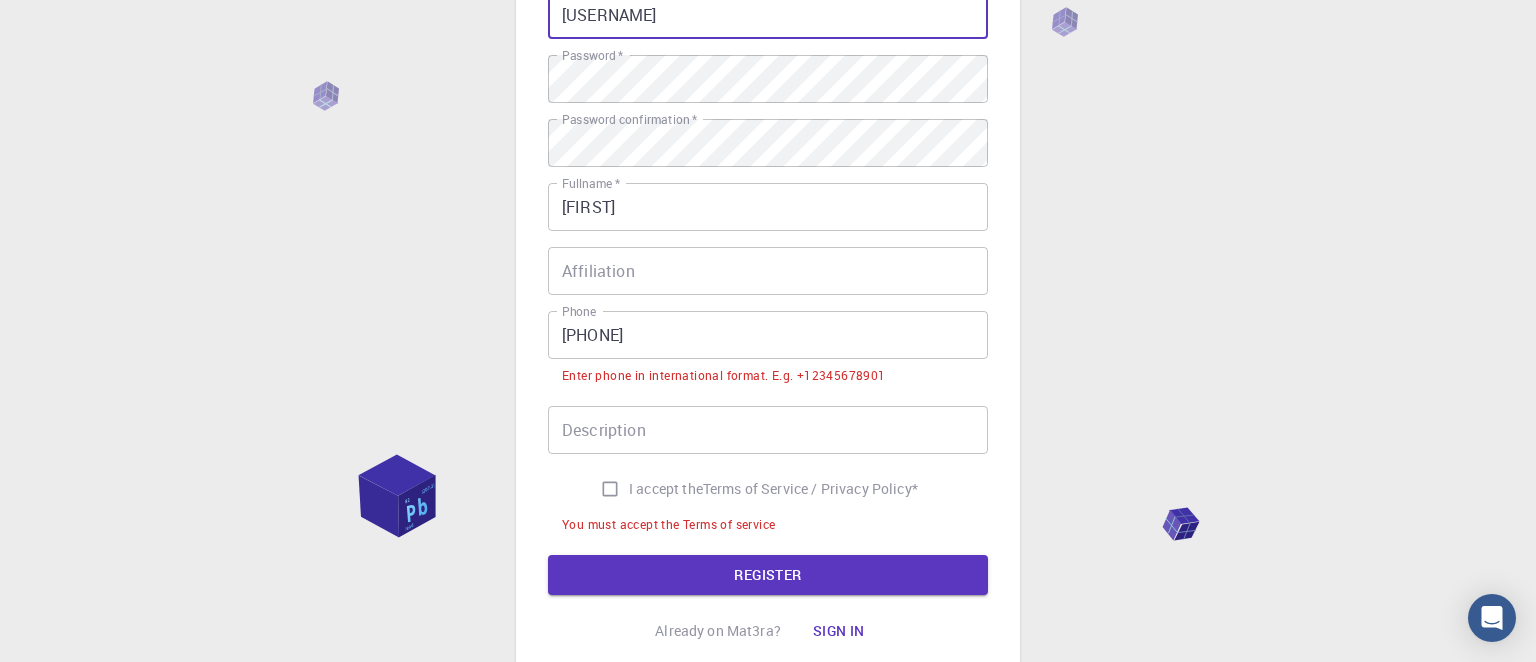 type on "[USERNAME]" 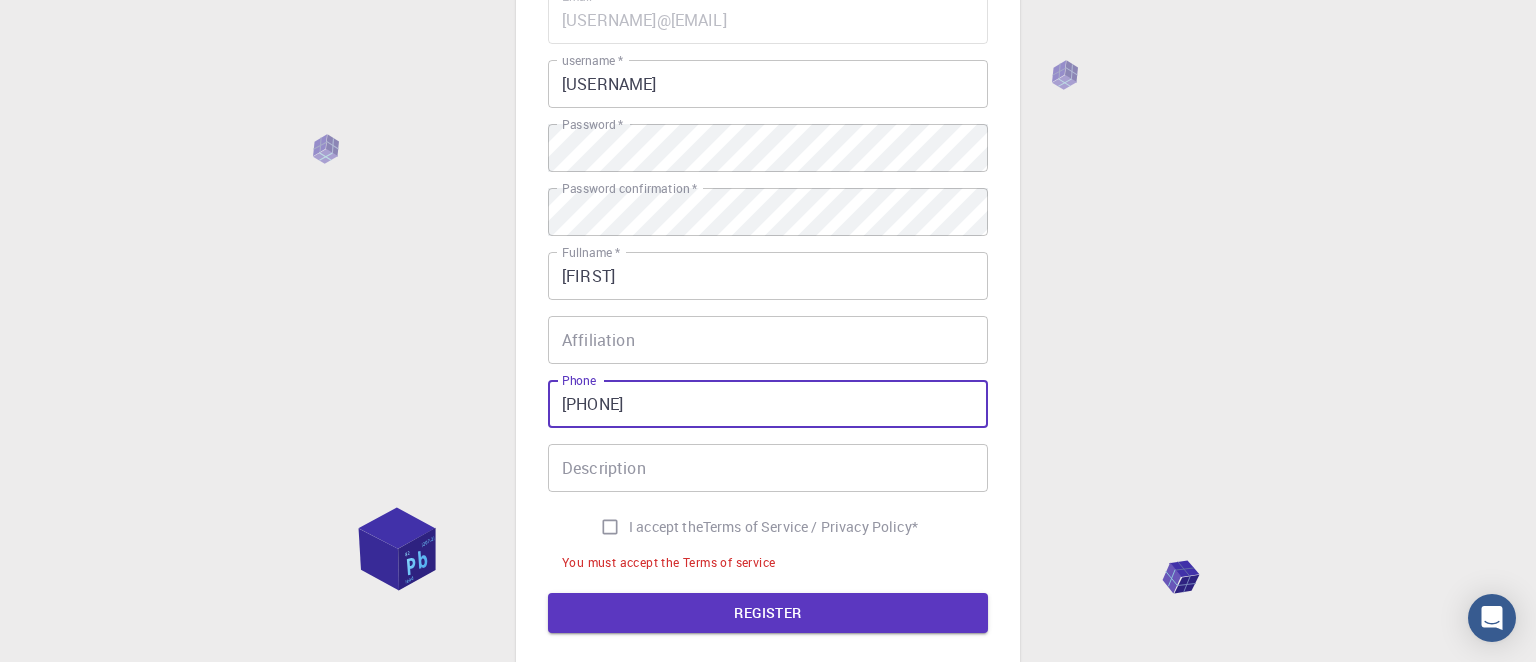 scroll, scrollTop: 196, scrollLeft: 0, axis: vertical 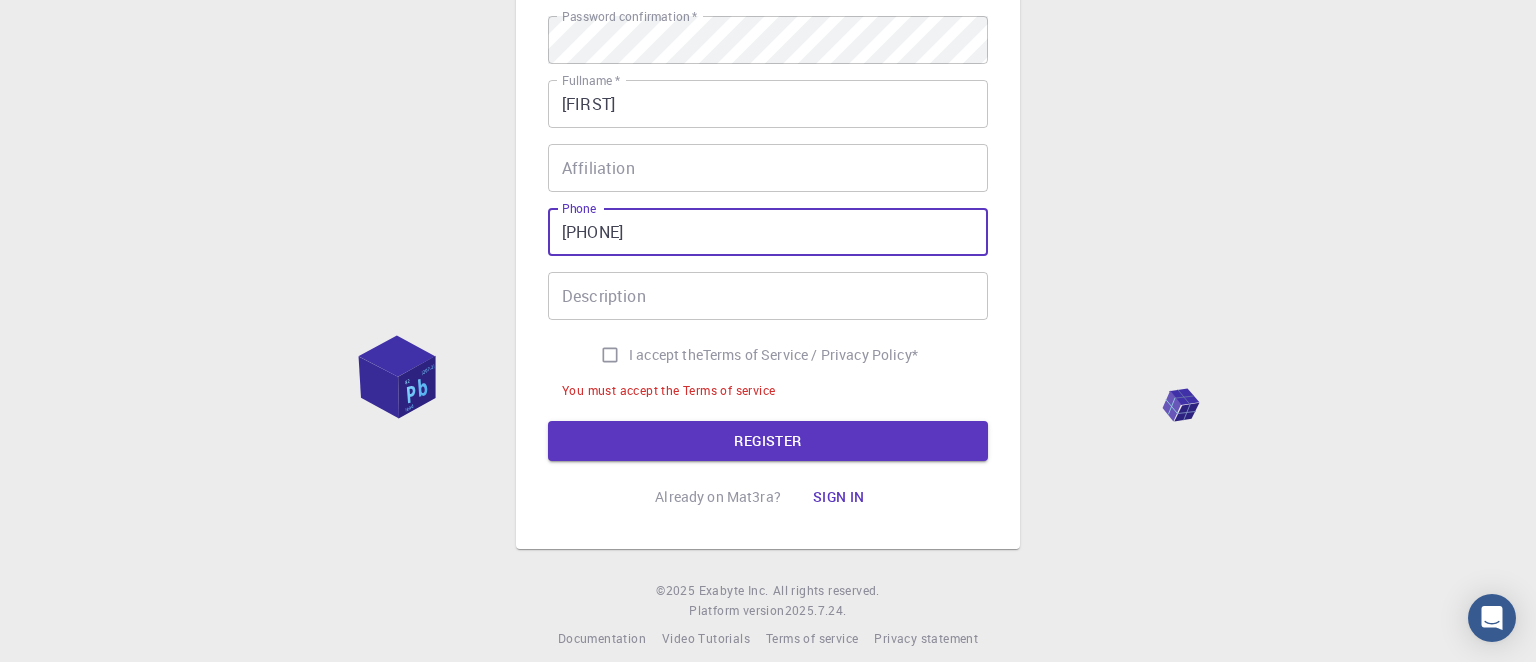 type on "[PHONE]" 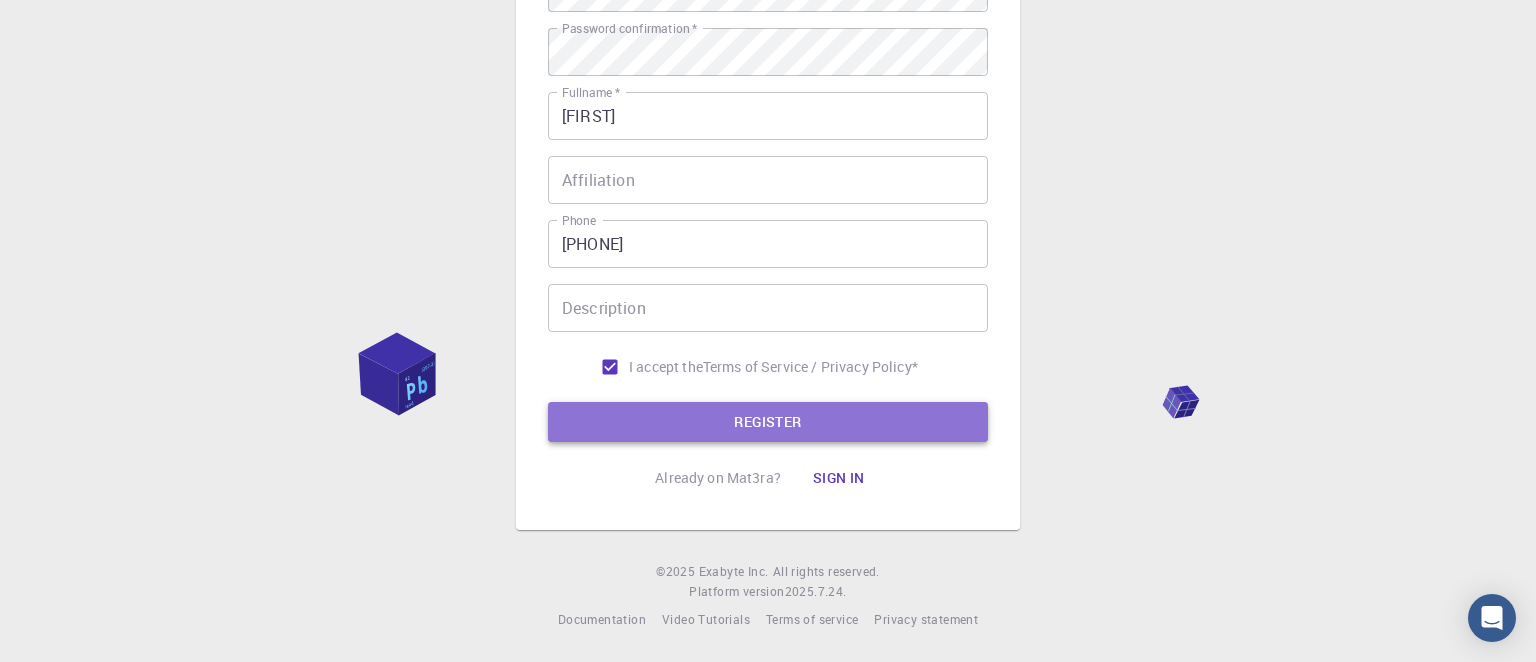 click on "REGISTER" at bounding box center (768, 422) 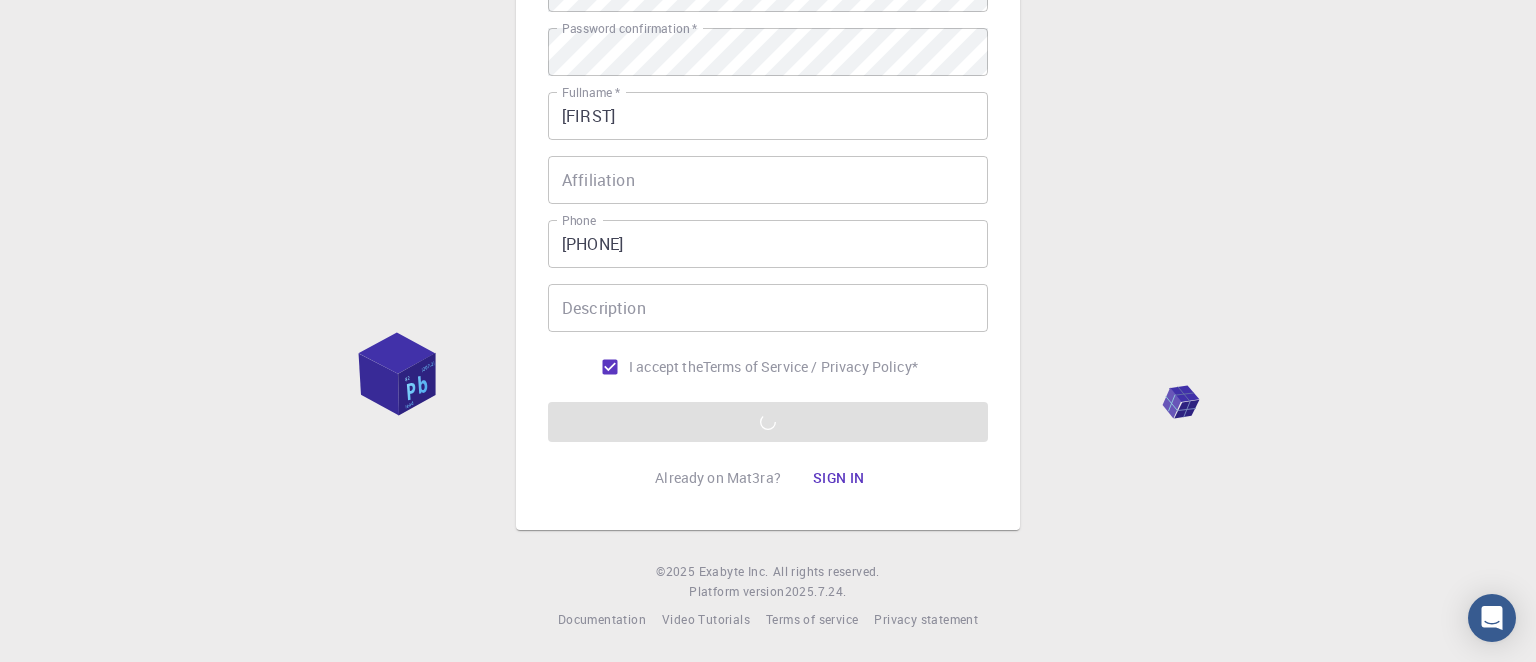 scroll, scrollTop: 356, scrollLeft: 0, axis: vertical 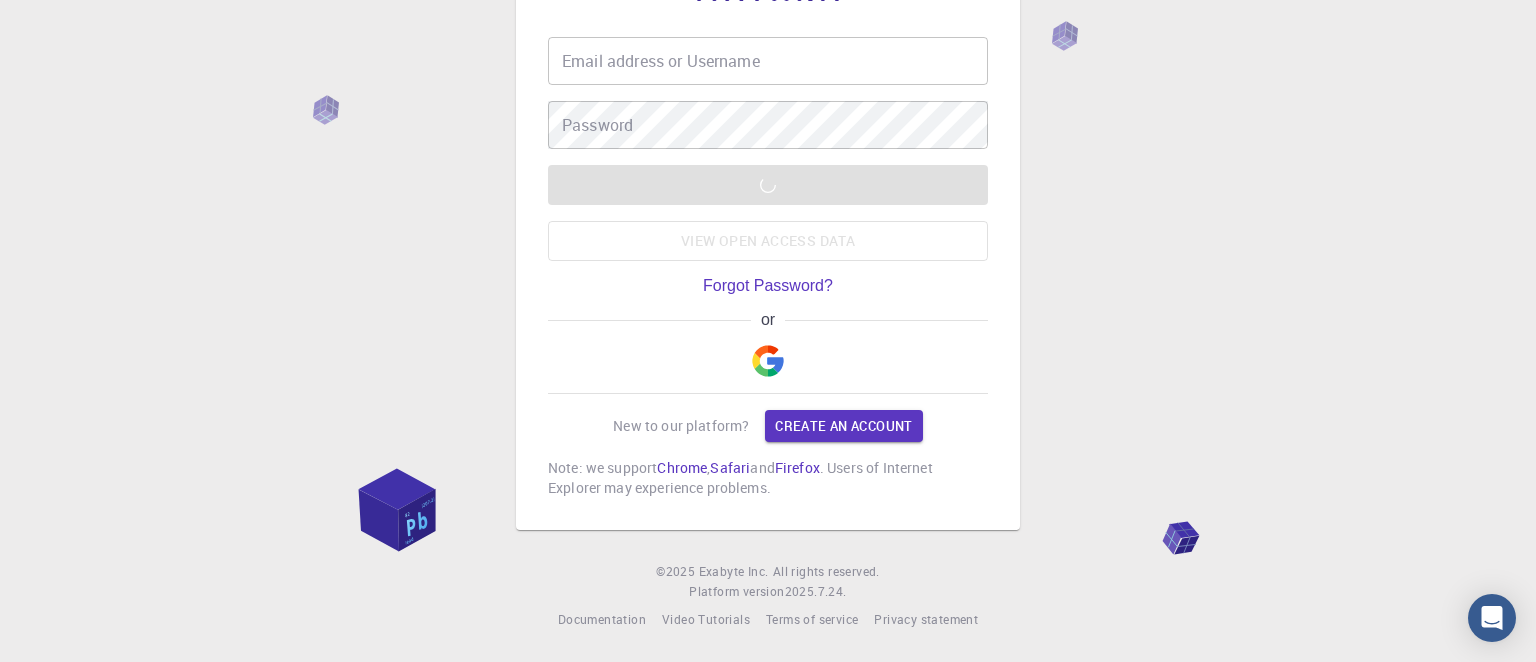 click on "Email address or Username" at bounding box center [768, 61] 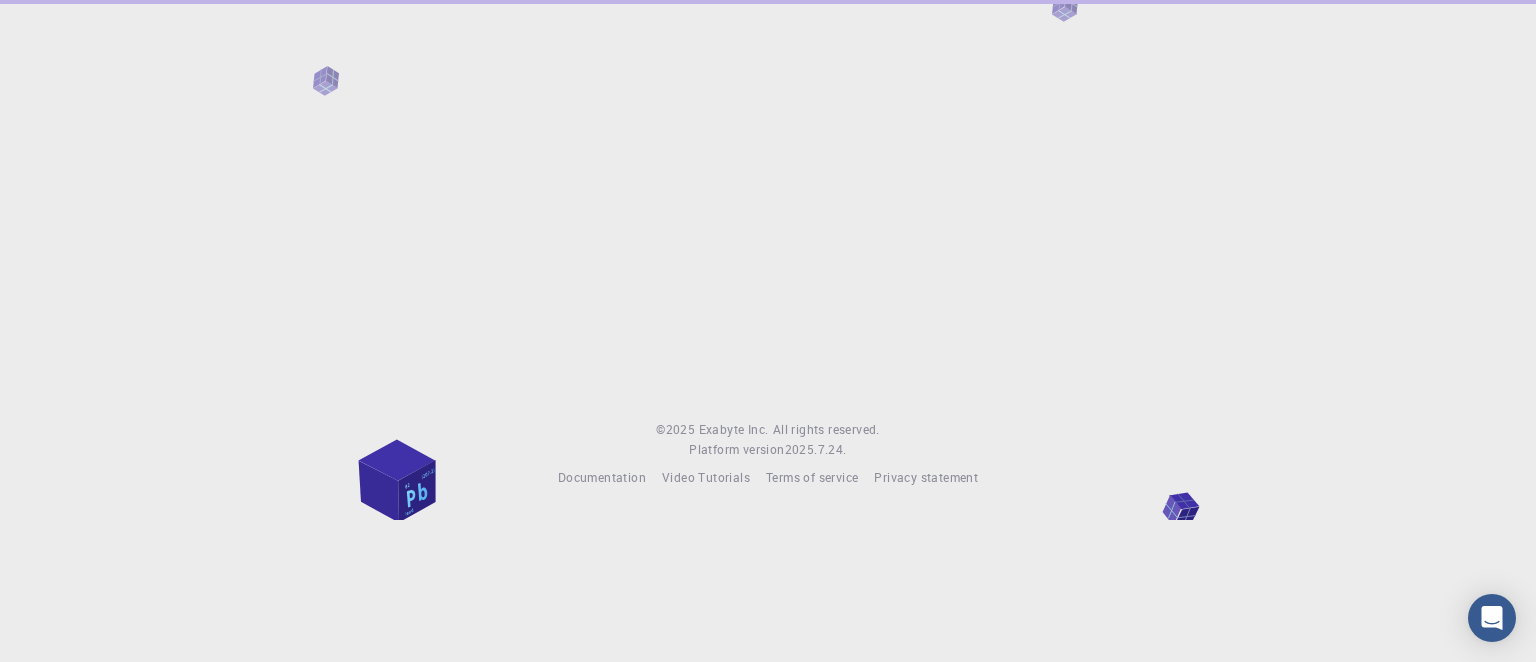 scroll, scrollTop: 0, scrollLeft: 0, axis: both 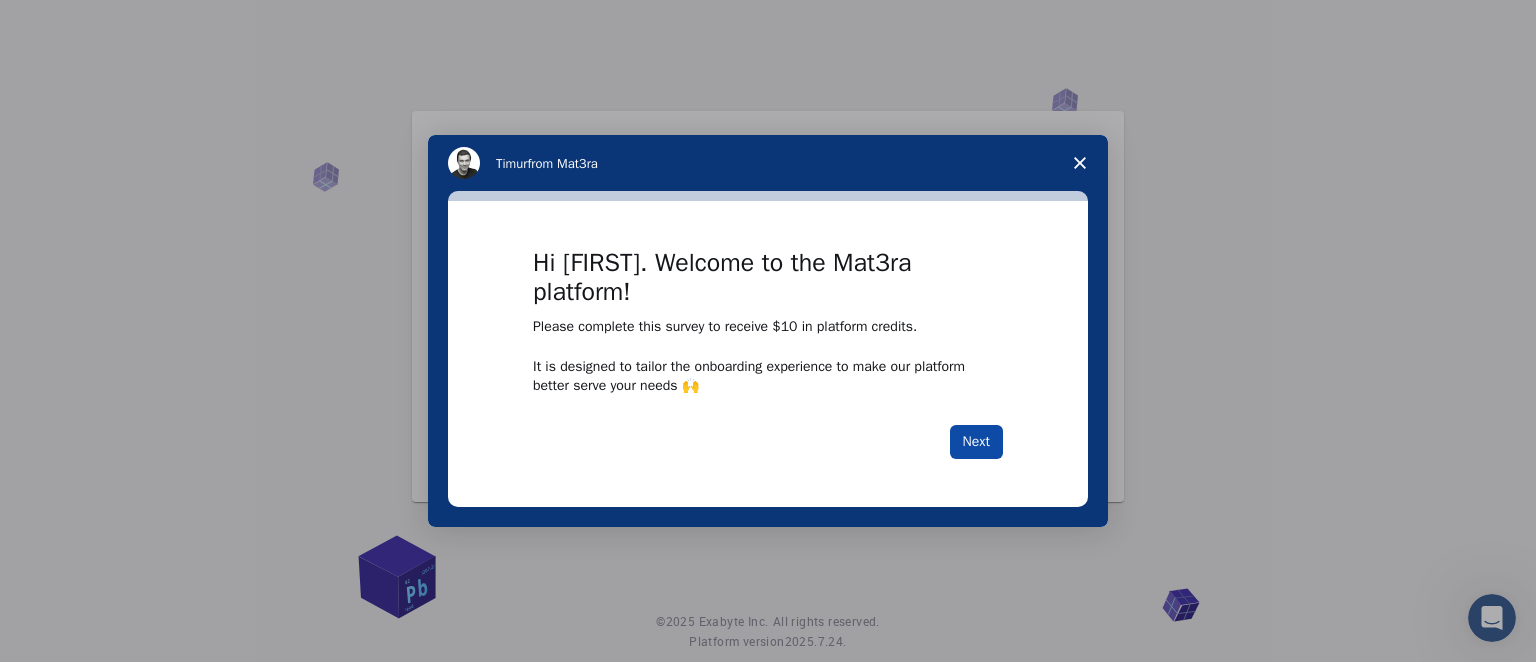 click on "Next" at bounding box center [976, 442] 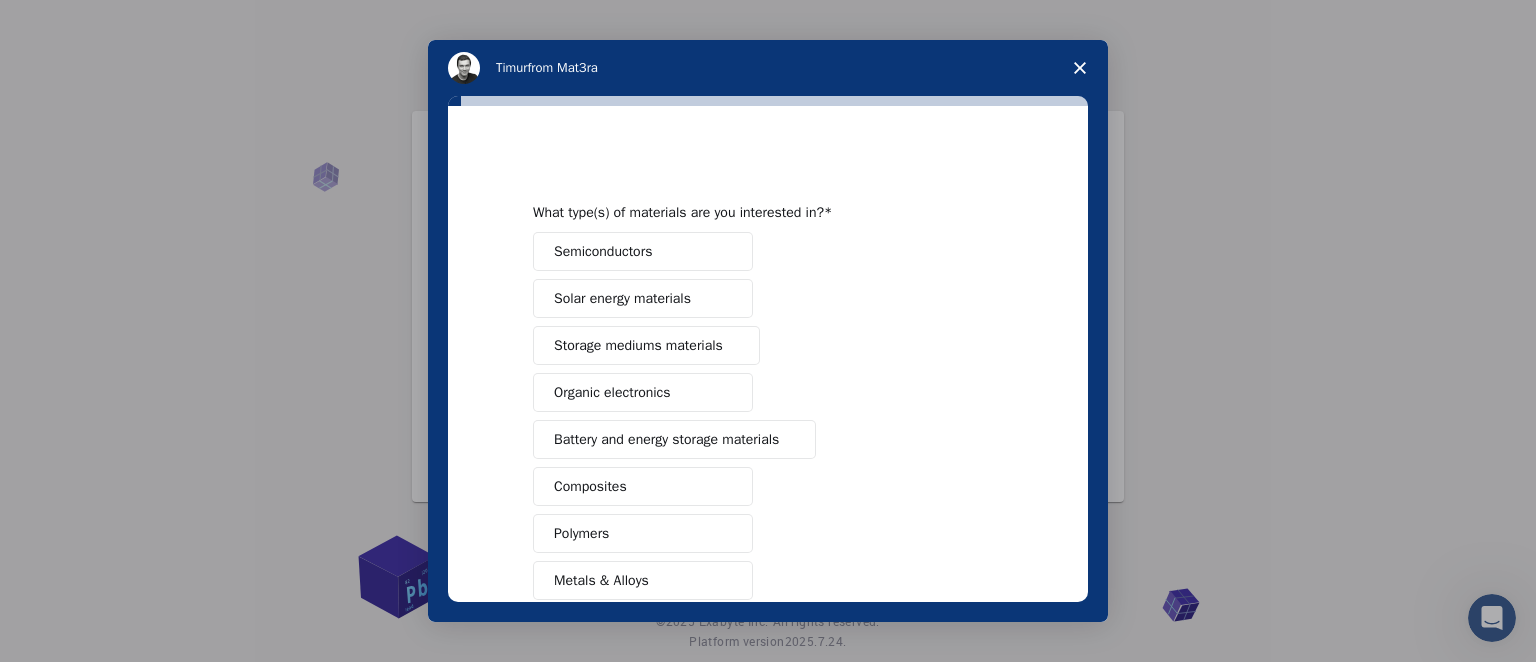 click at bounding box center [1080, 68] 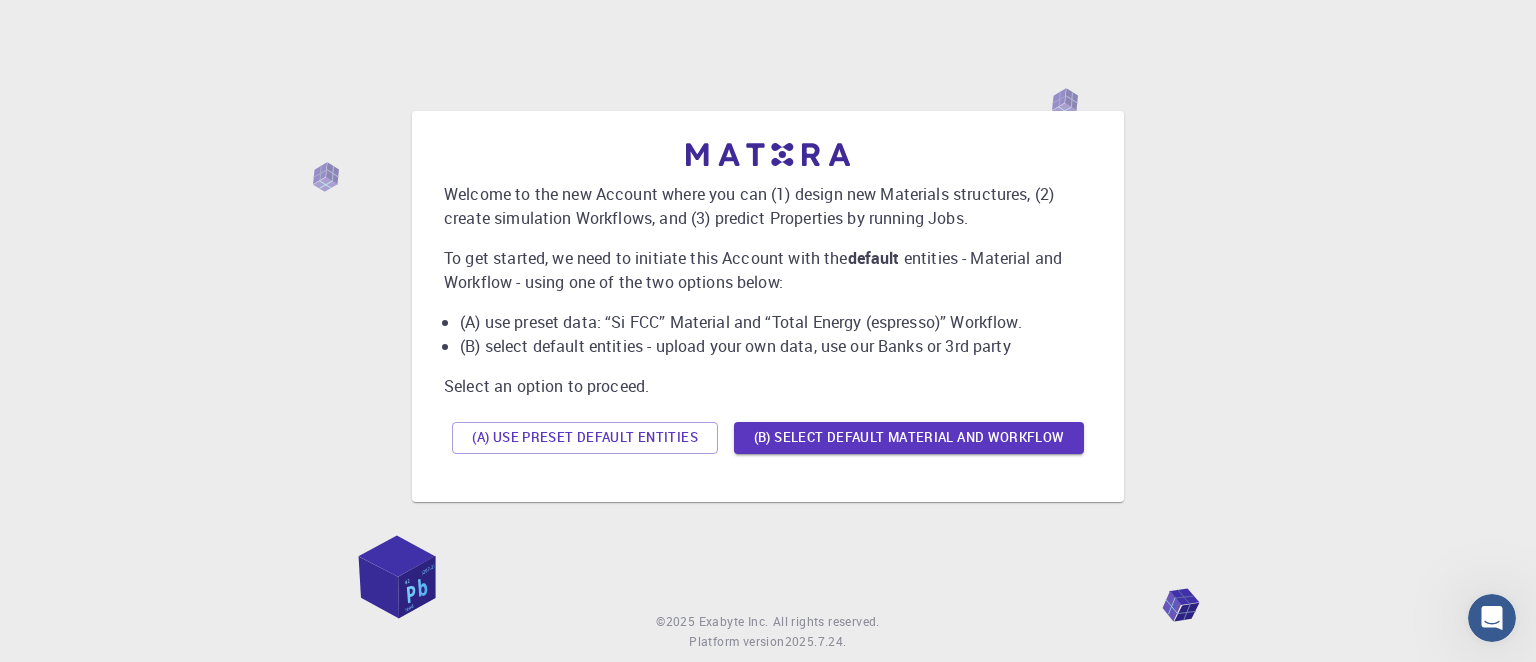 click on "Welcome to the new Account where you can (1) design new Materials structures, (2) create simulation Workflows, and (3) predict Properties by running Jobs. To get started, we need to initiate this Account with the  default   entities - Material and Workflow - using one of the two options below: (A) use preset data: “Si FCC” Material and “Total Energy (espresso)” Workflow. (B) select default entities - upload your own data, use our Banks or 3rd party Select an option to proceed. (A) Use preset default entities (B) Select default material and workflow" at bounding box center [768, 306] 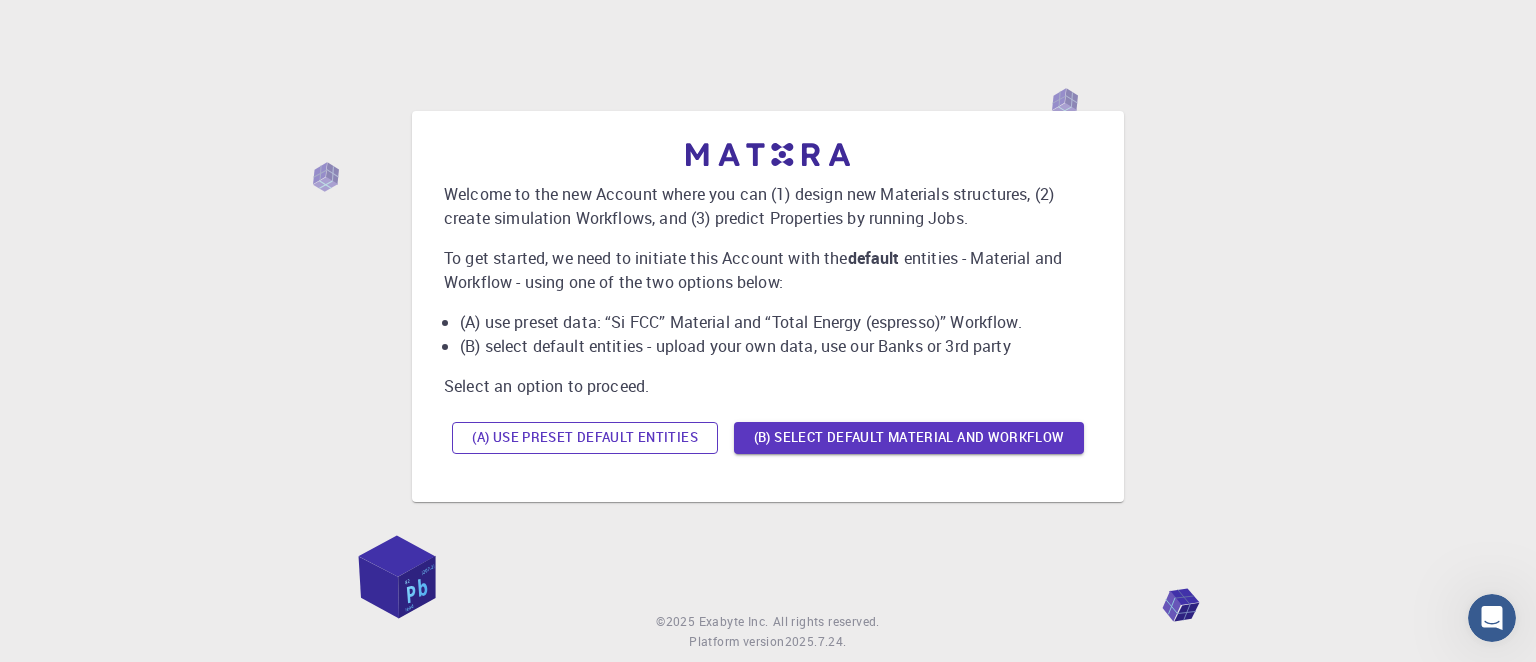 click on "(A) Use preset default entities" at bounding box center [585, 438] 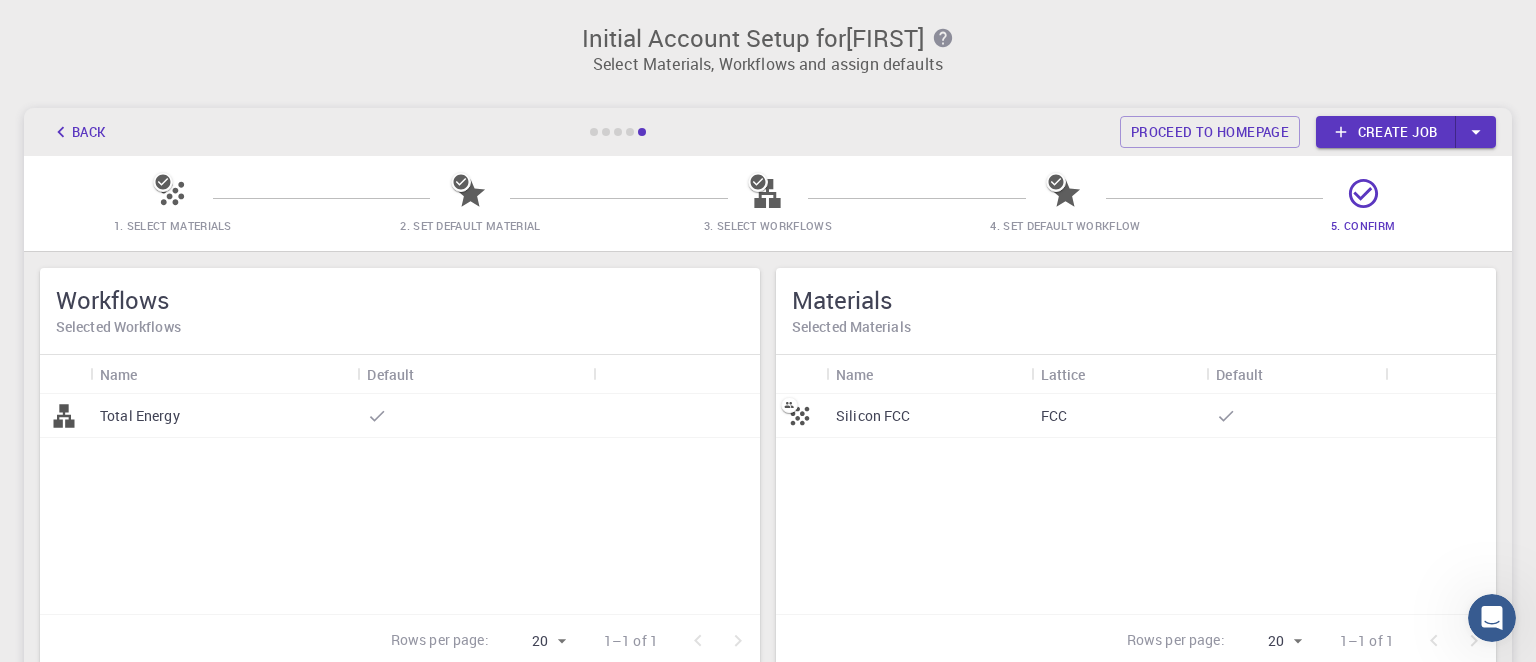 click 